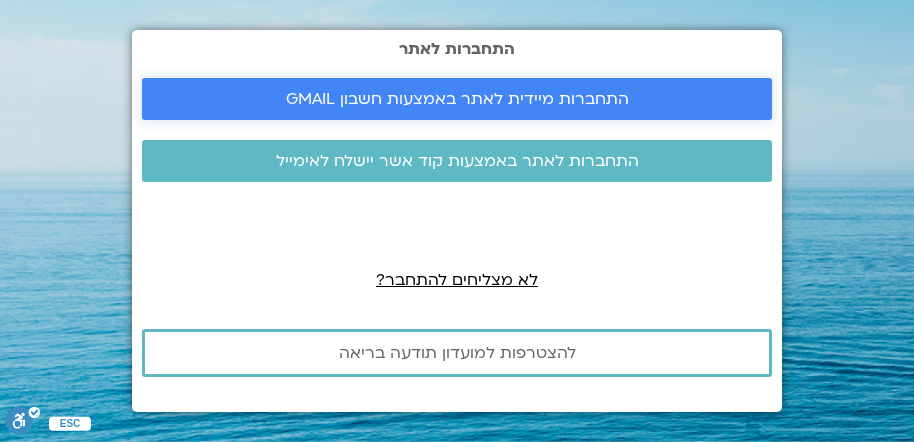 scroll, scrollTop: 0, scrollLeft: 0, axis: both 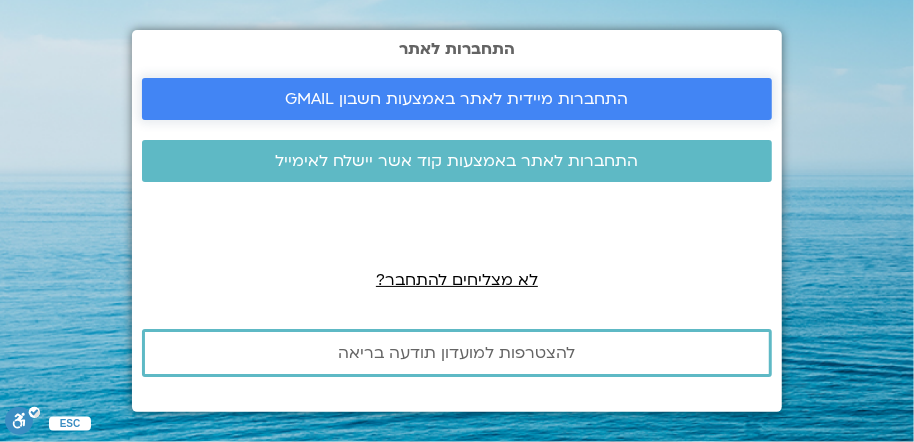 click on "התחברות מיידית לאתר באמצעות חשבון GMAIL" at bounding box center (457, 99) 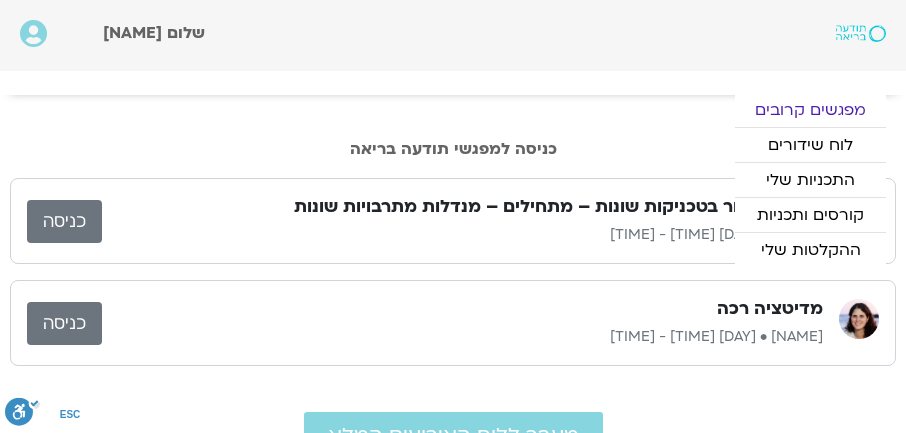scroll, scrollTop: 0, scrollLeft: 0, axis: both 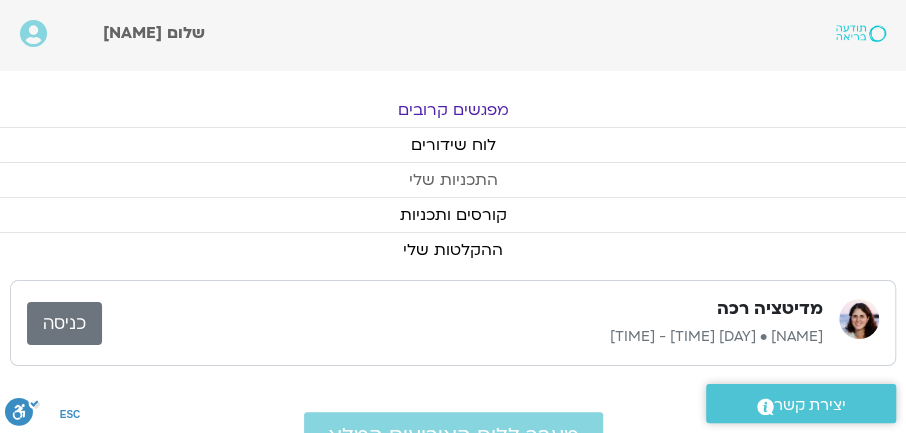 click on "התכניות שלי" 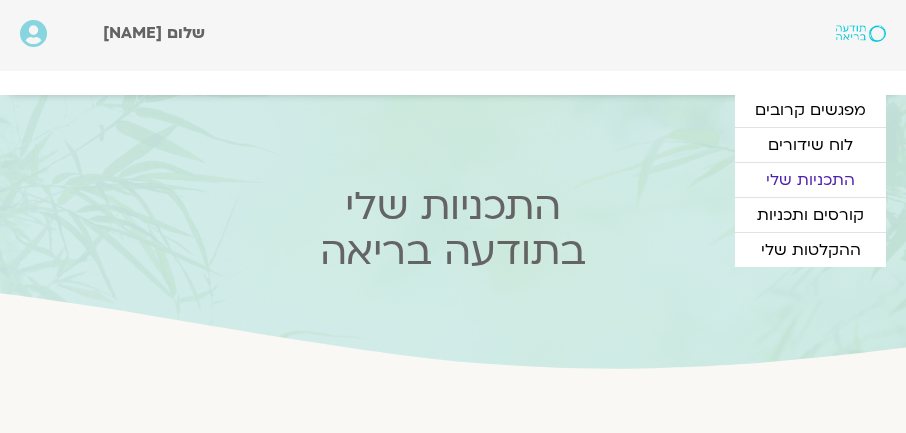 scroll, scrollTop: 0, scrollLeft: 0, axis: both 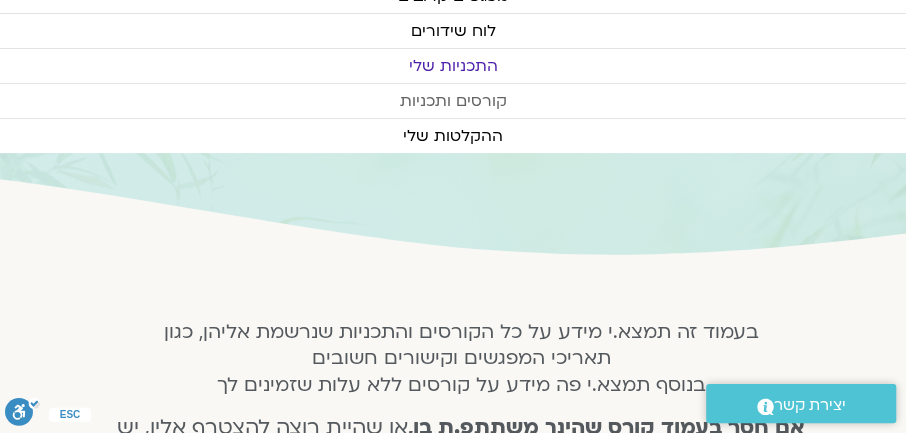 click on "קורסים ותכניות" 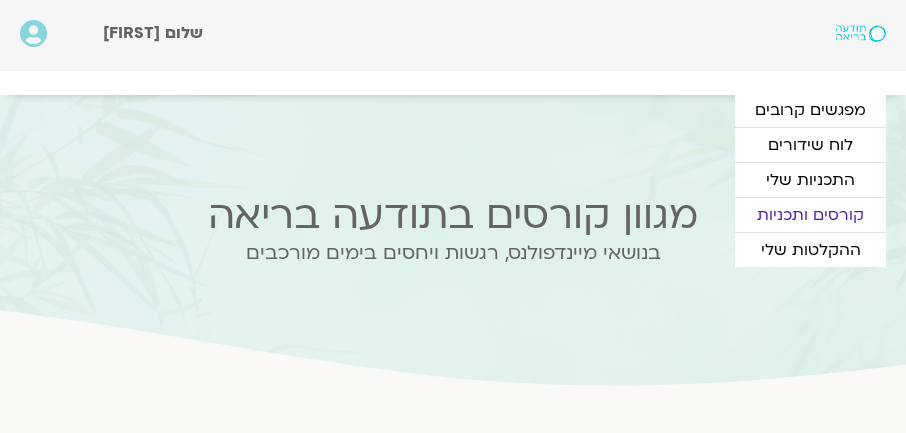 scroll, scrollTop: 0, scrollLeft: 0, axis: both 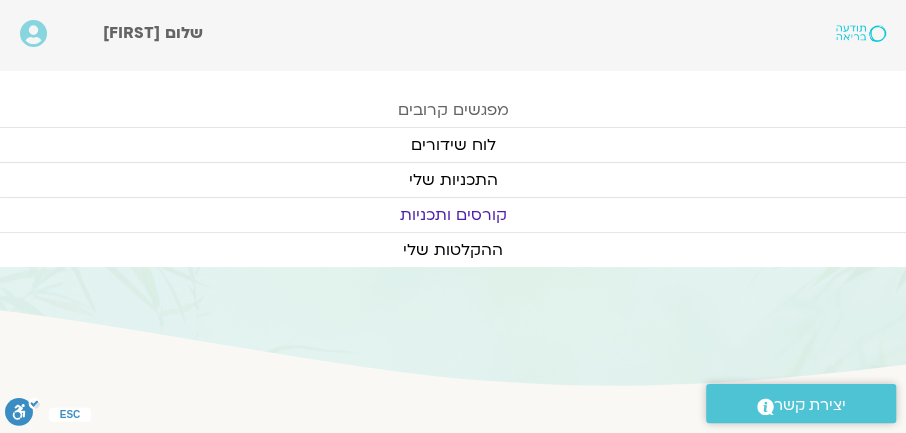 click on "מפגשים קרובים" 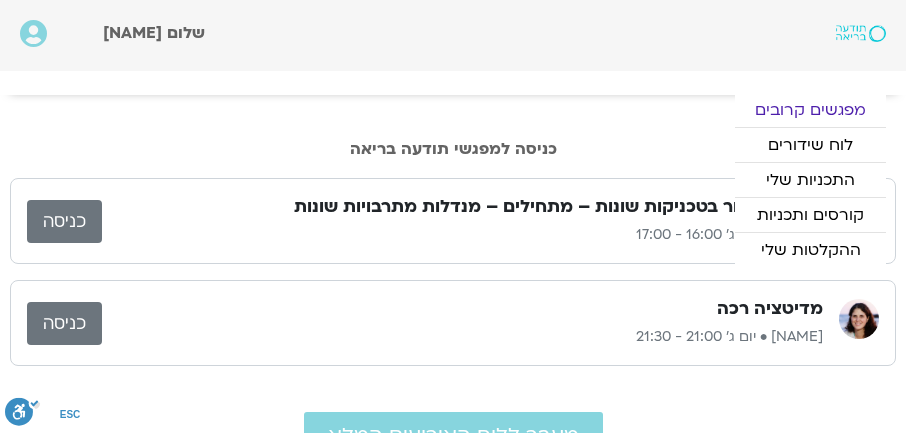 scroll, scrollTop: 0, scrollLeft: 0, axis: both 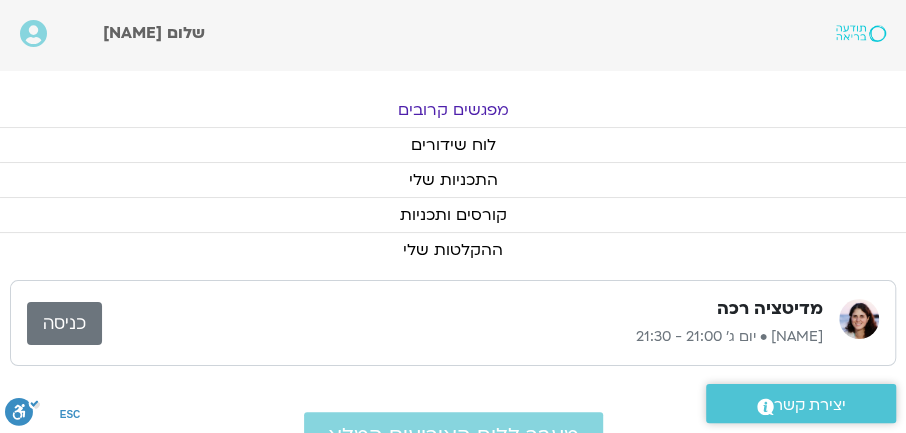 click on "כניסה" at bounding box center [64, 323] 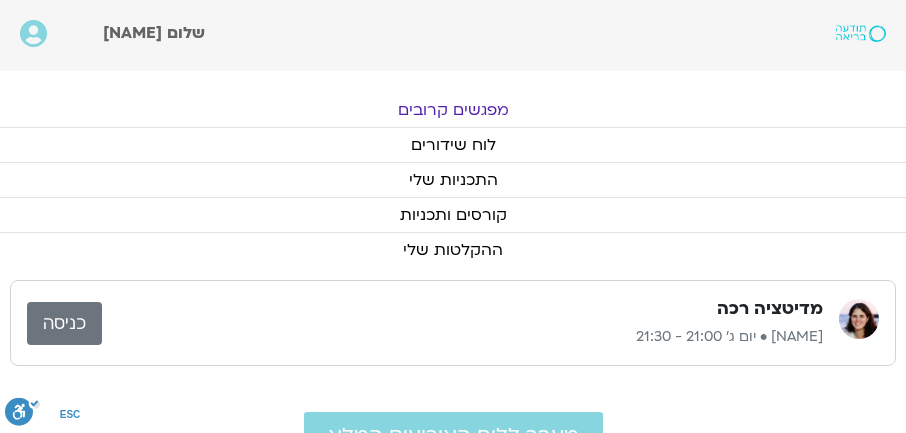 scroll, scrollTop: 0, scrollLeft: 0, axis: both 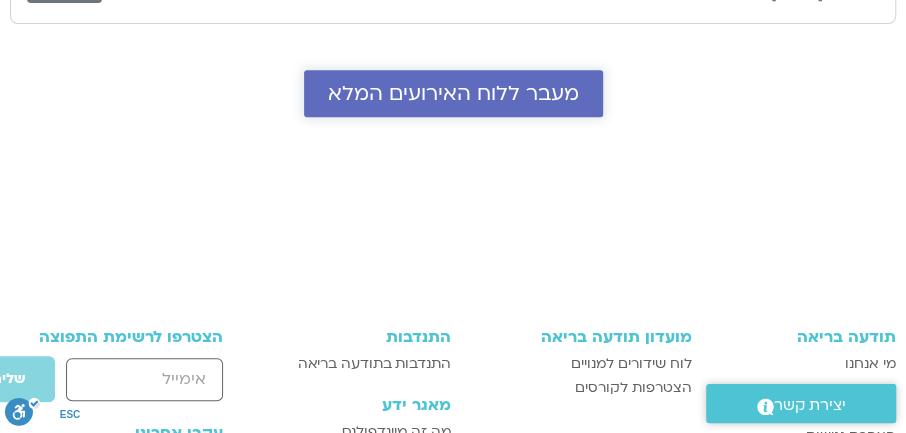 click on "מעבר ללוח האירועים המלא" at bounding box center [453, 93] 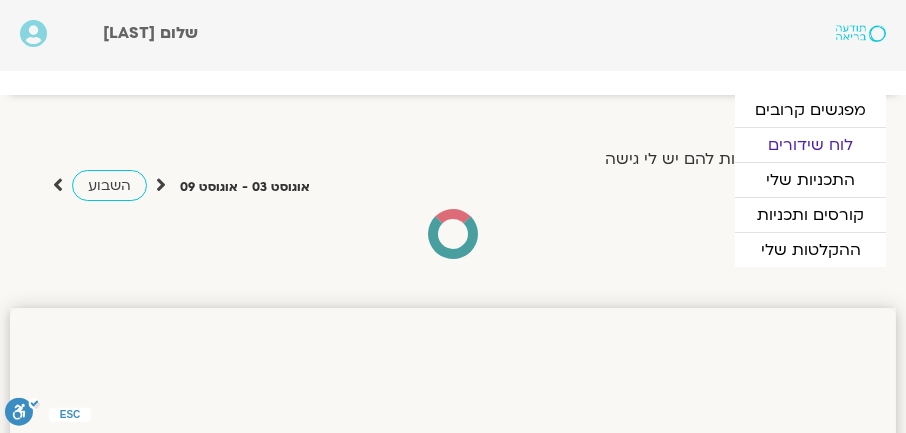 scroll, scrollTop: 0, scrollLeft: 0, axis: both 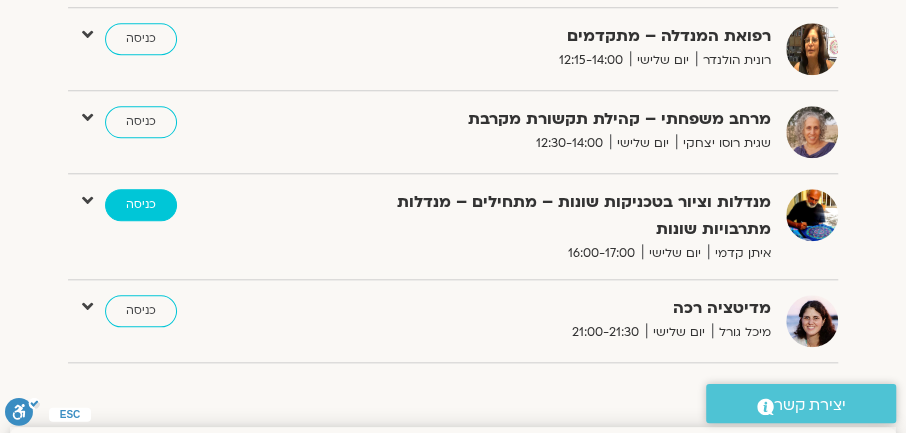 click on "כניסה" at bounding box center (141, 205) 